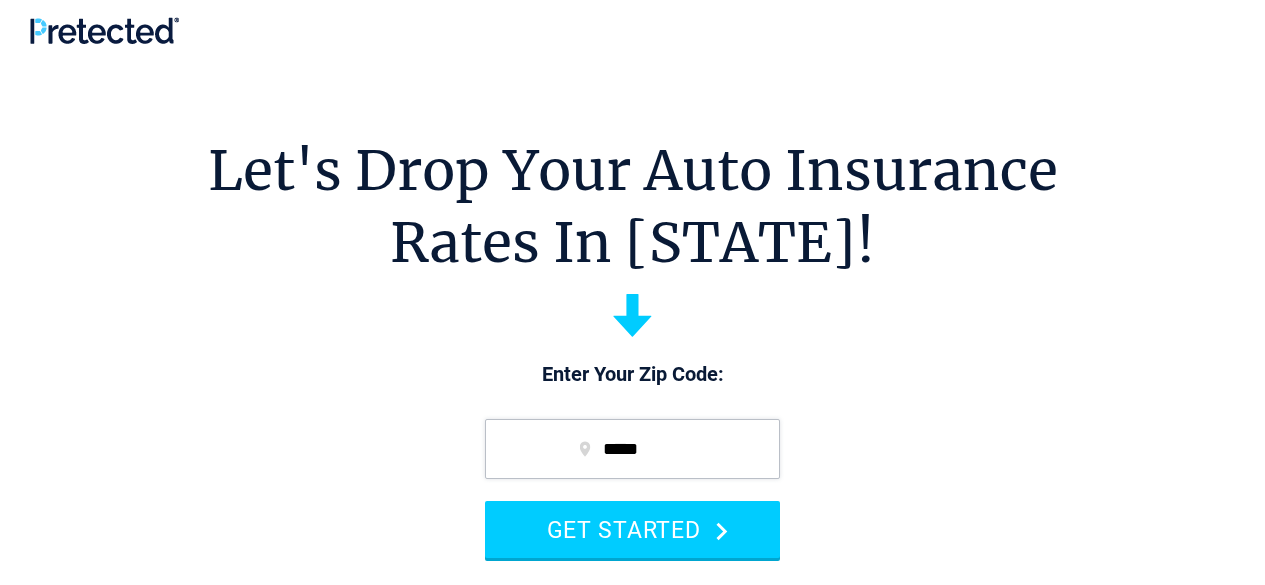 scroll, scrollTop: 0, scrollLeft: 0, axis: both 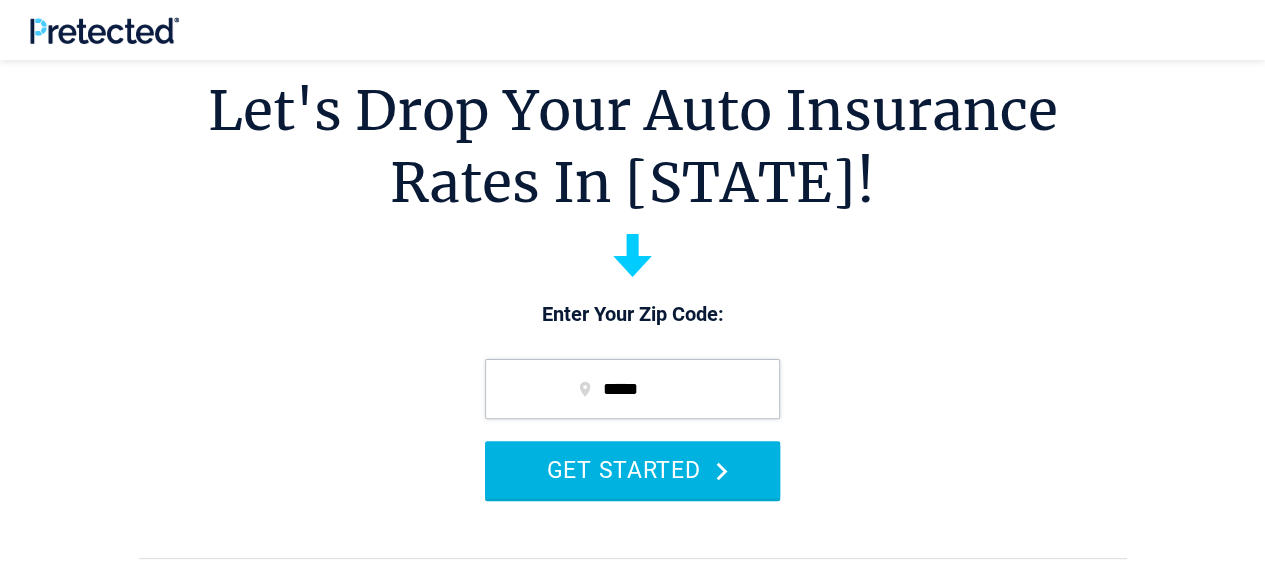 click on "GET STARTED" at bounding box center (632, 469) 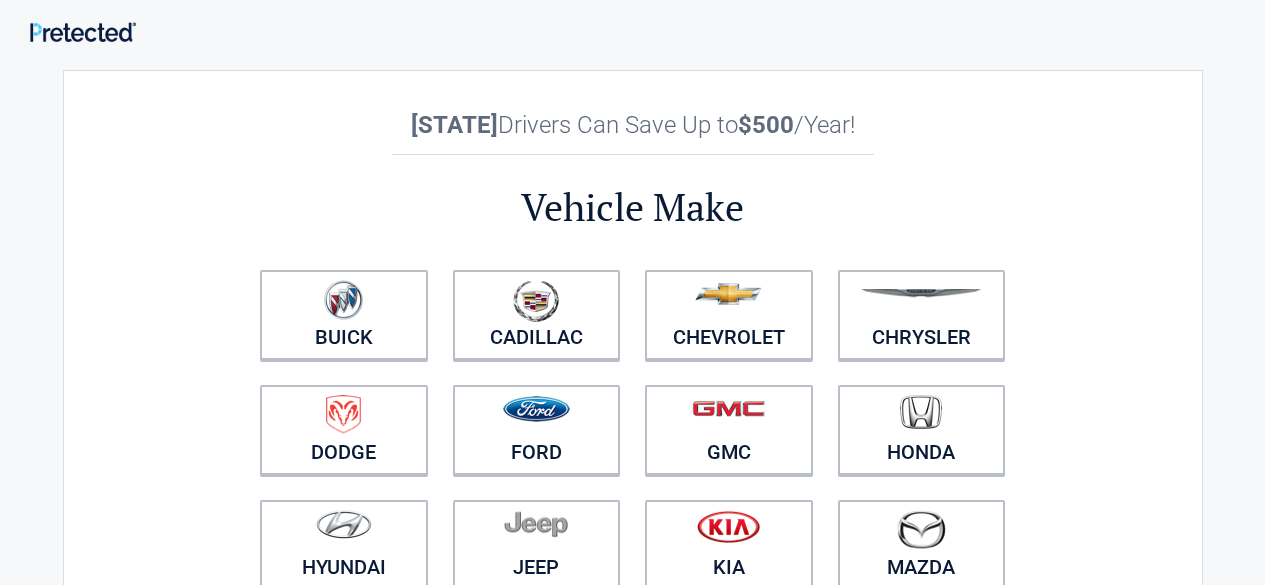 scroll, scrollTop: 0, scrollLeft: 0, axis: both 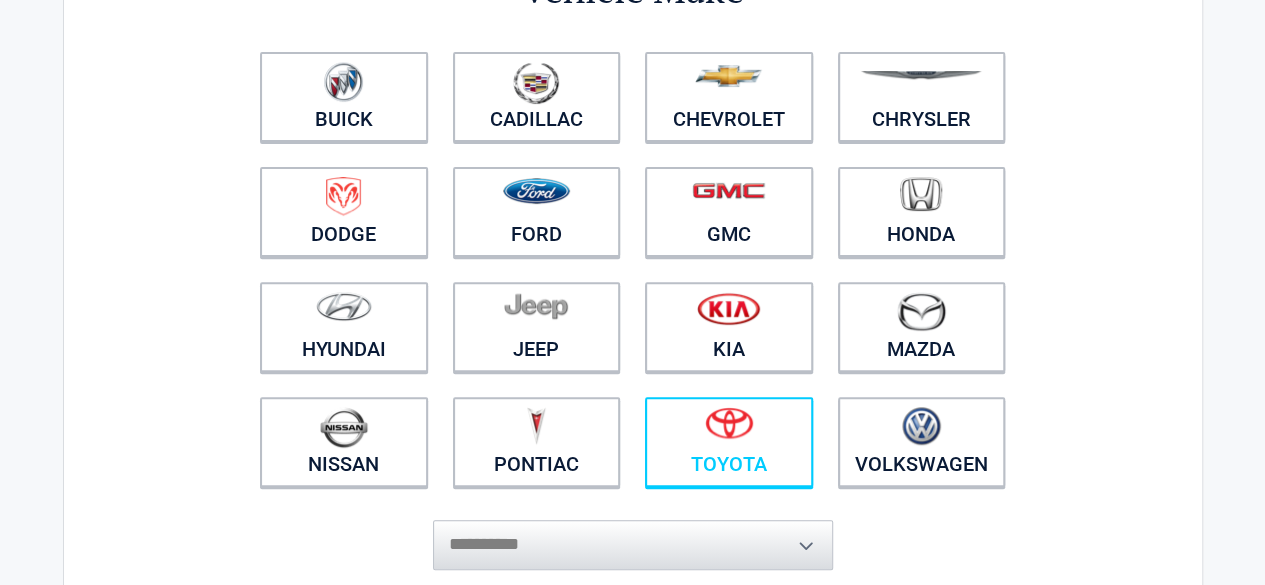 click on "Toyota" at bounding box center [729, 442] 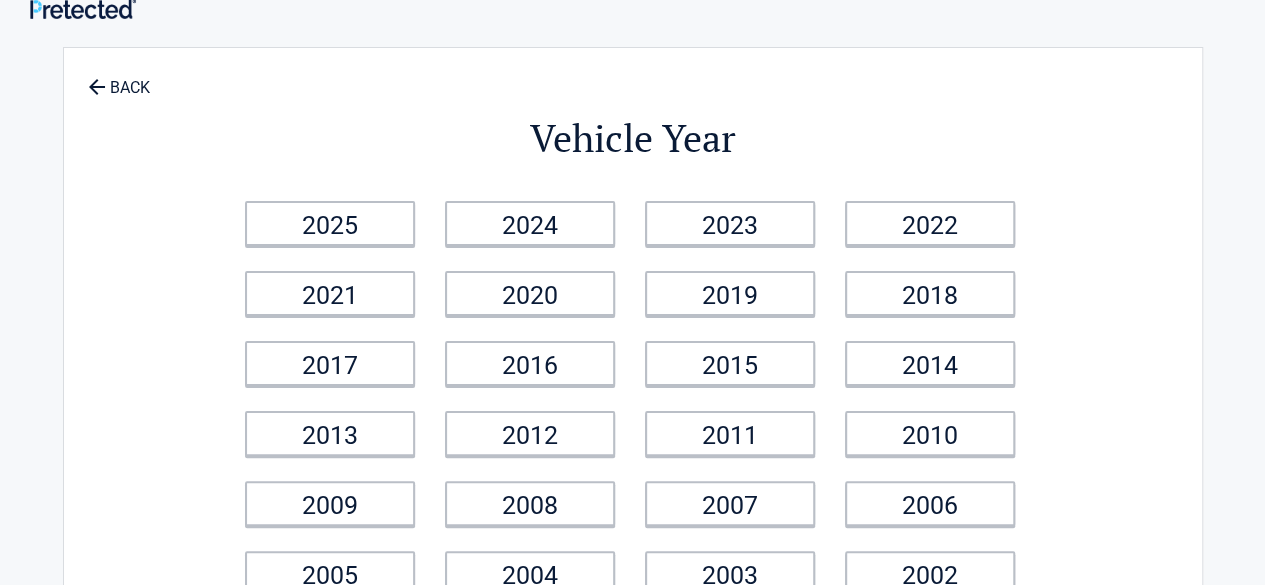 scroll, scrollTop: 0, scrollLeft: 0, axis: both 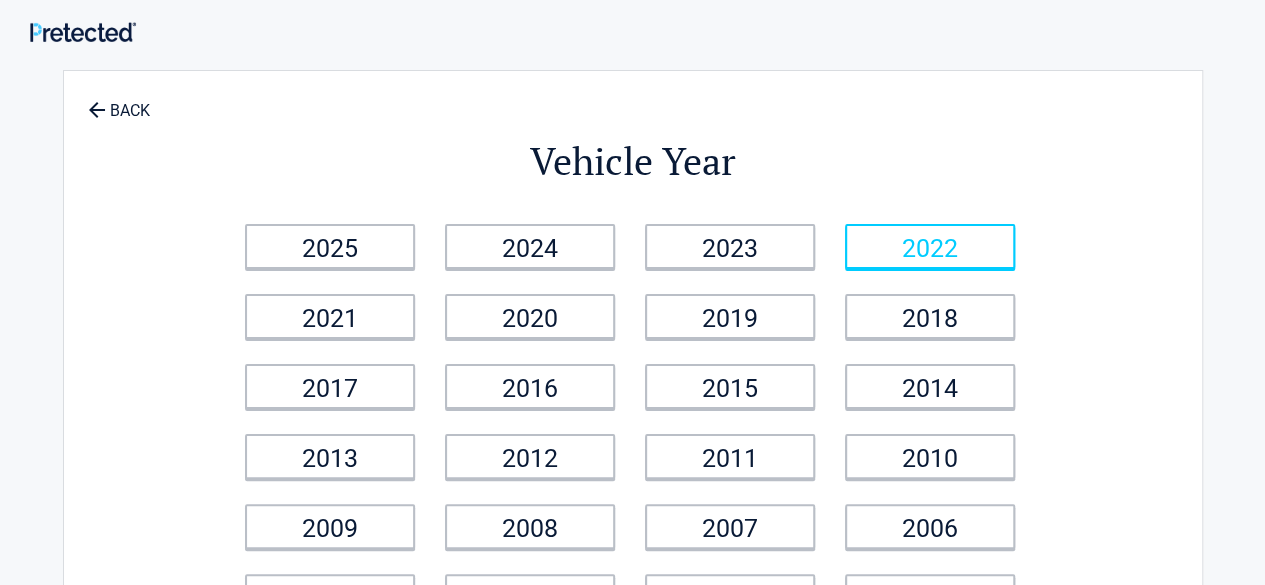 click on "2022" at bounding box center (930, 246) 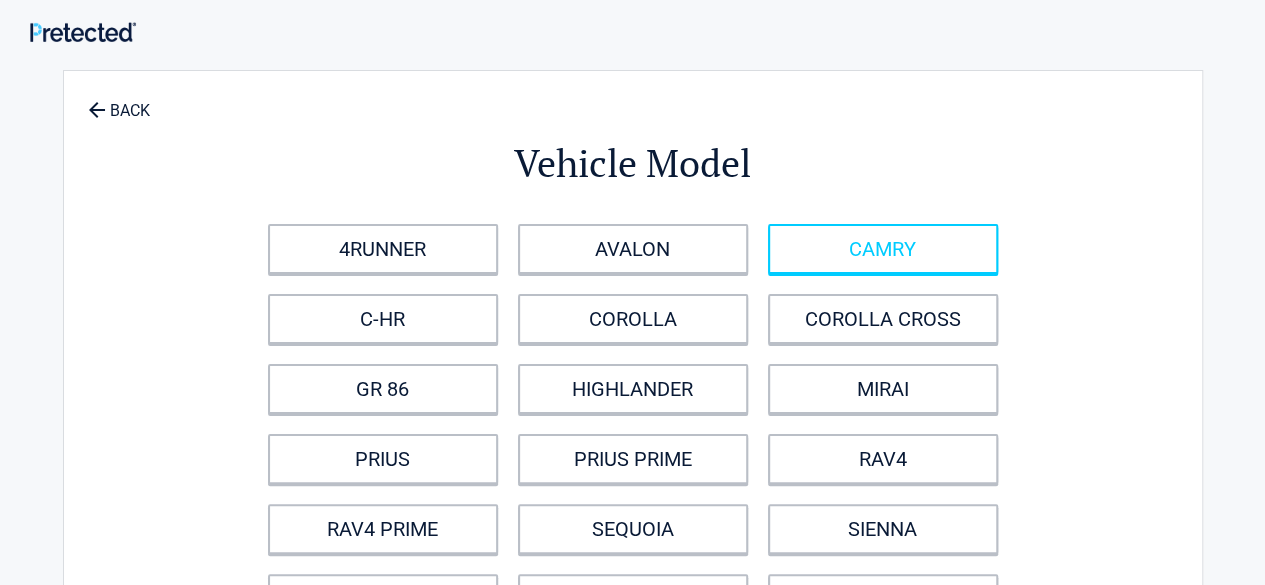 click on "CAMRY" at bounding box center (883, 249) 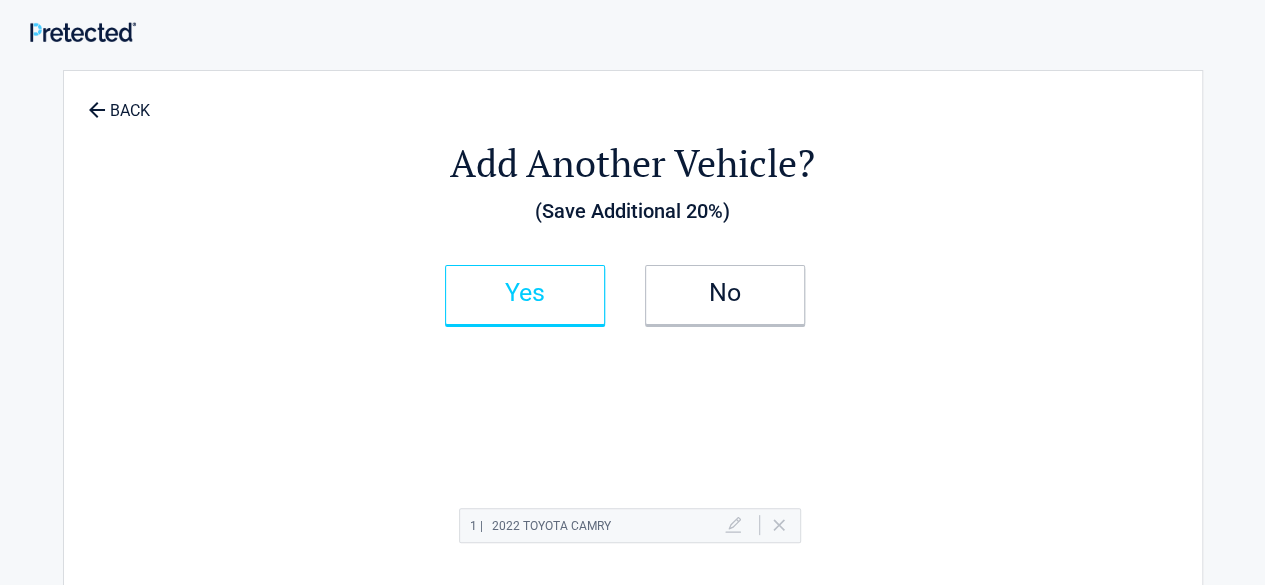 click on "Yes" at bounding box center (525, 295) 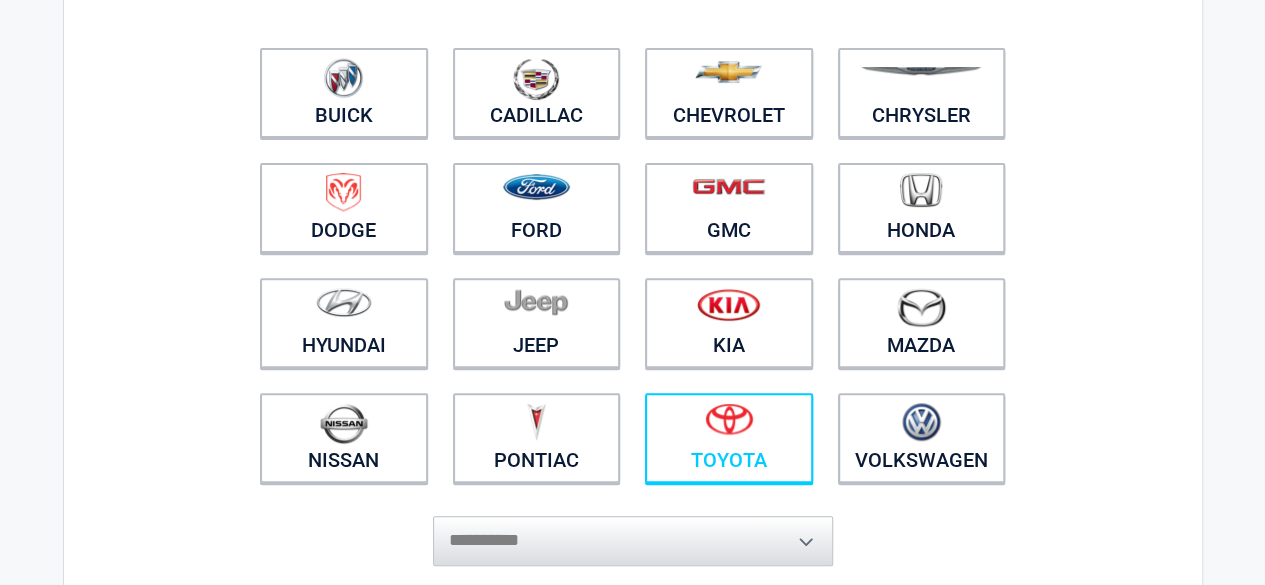 click at bounding box center (729, 425) 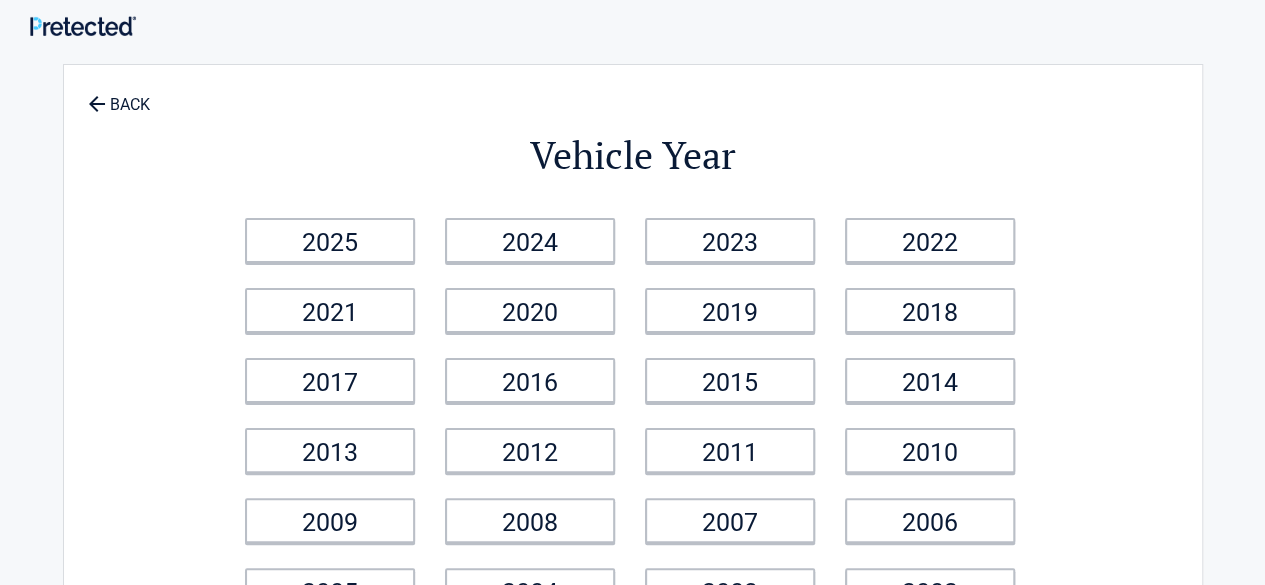 scroll, scrollTop: 0, scrollLeft: 0, axis: both 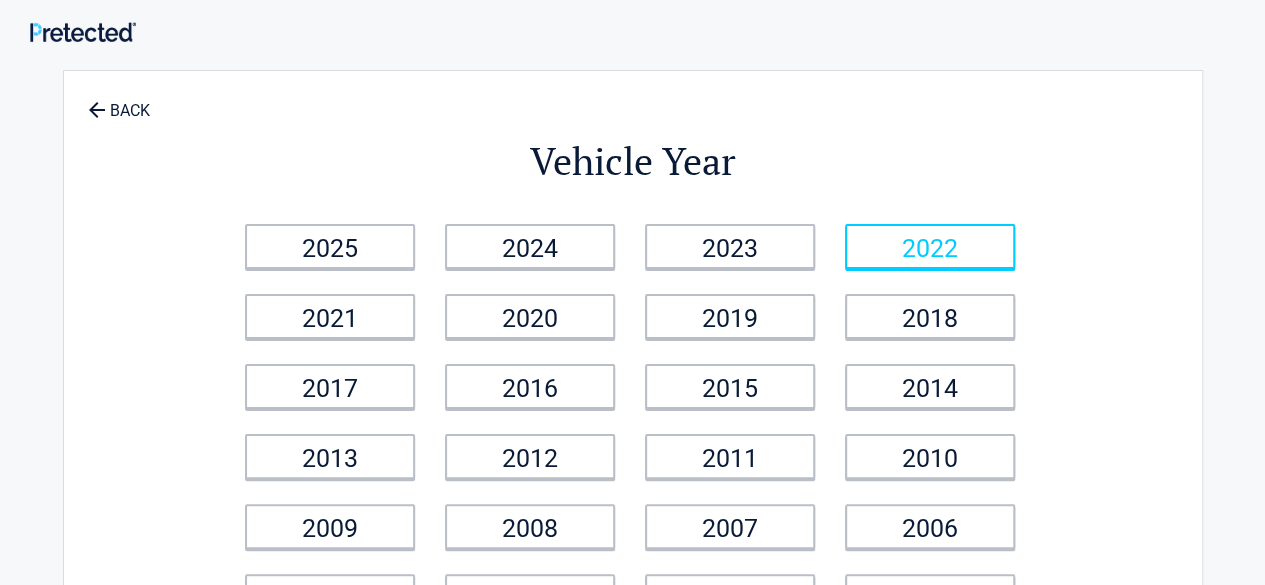 click on "2022" at bounding box center (930, 246) 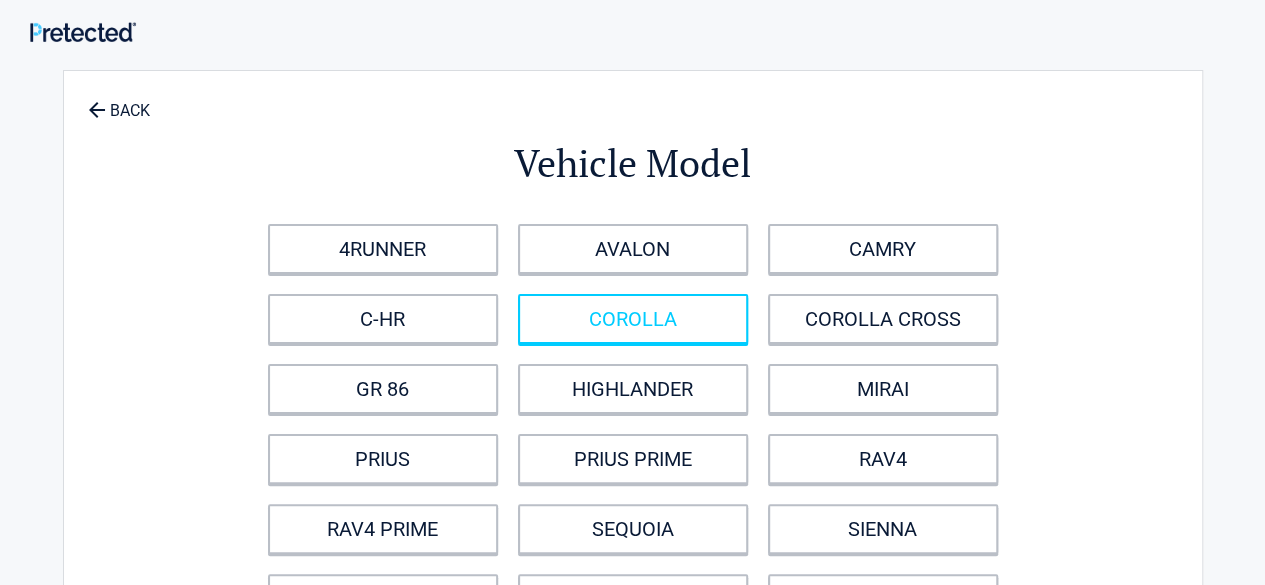 click on "COROLLA" at bounding box center (633, 319) 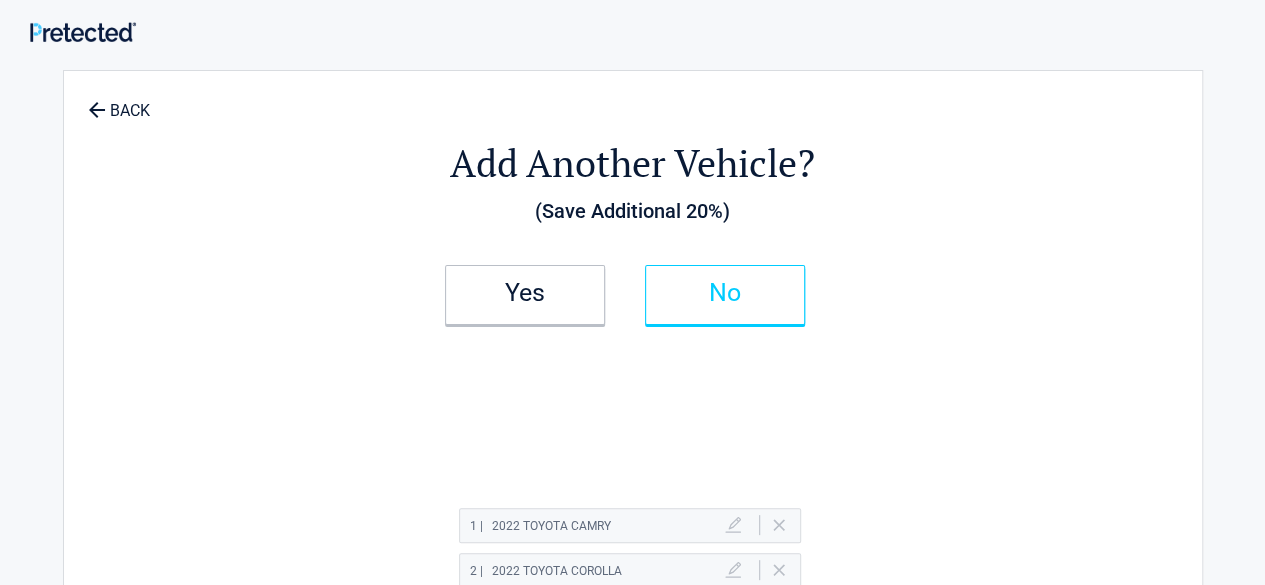 click on "No" at bounding box center (725, 295) 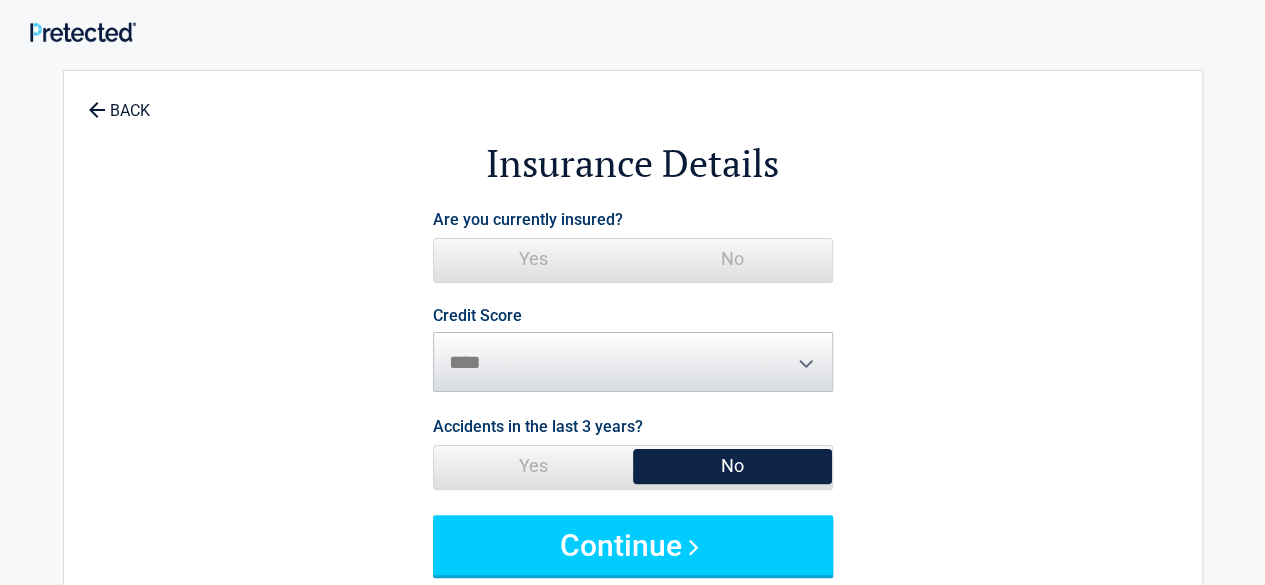 click on "Yes" at bounding box center (533, 259) 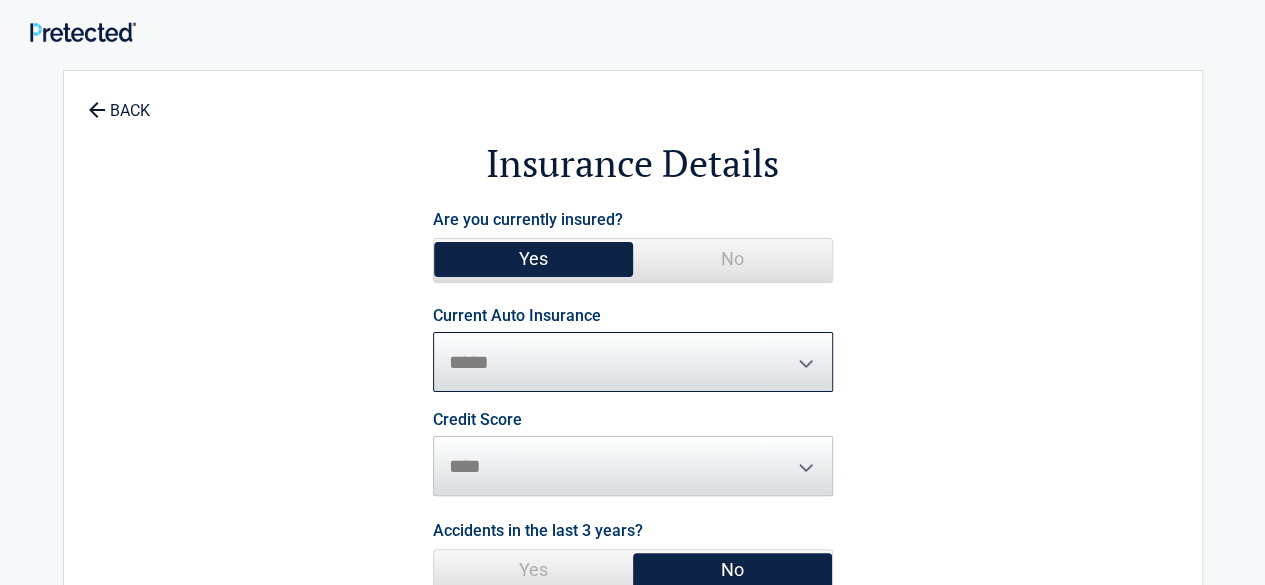 click on "**********" at bounding box center (633, 362) 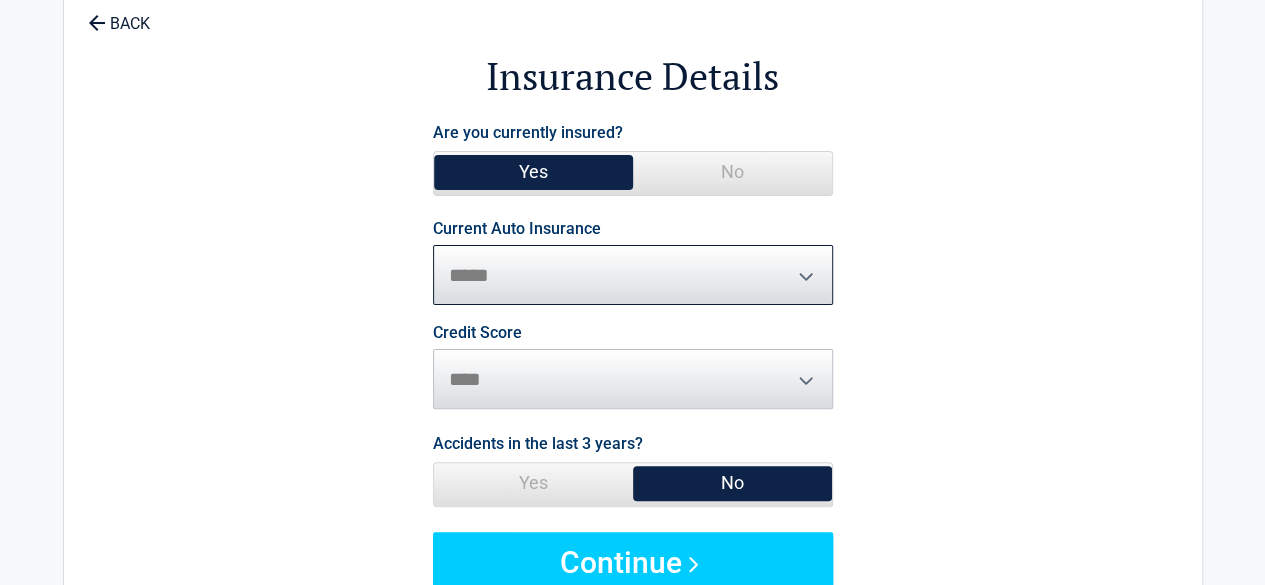 scroll, scrollTop: 101, scrollLeft: 0, axis: vertical 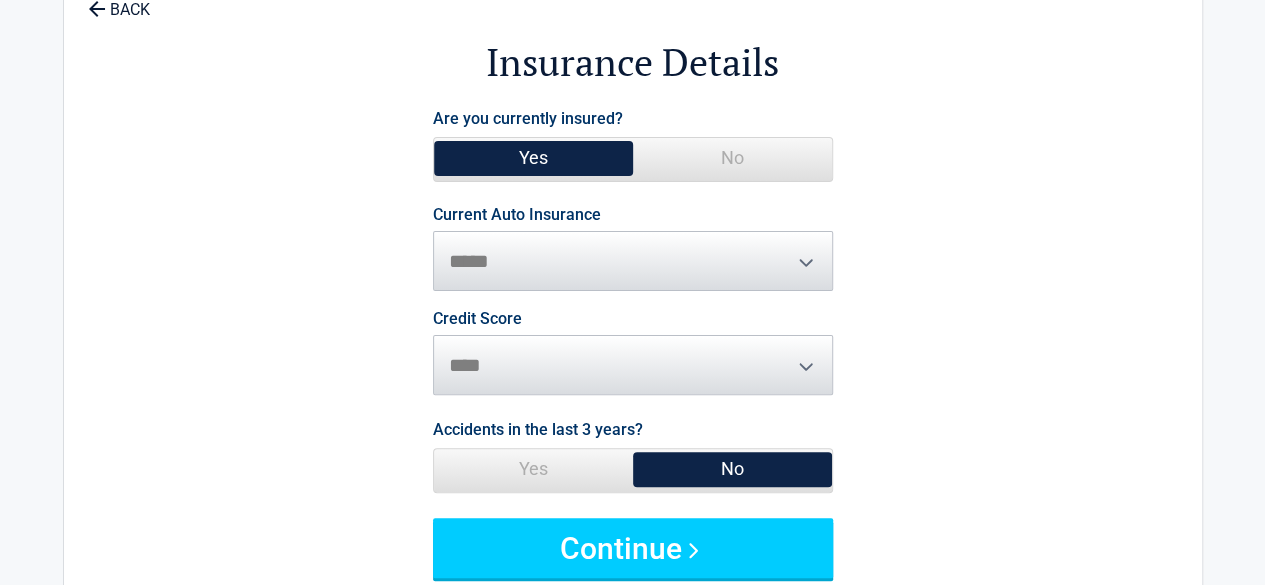 click on "Credit Score
*********
****
*******
****" at bounding box center (633, 353) 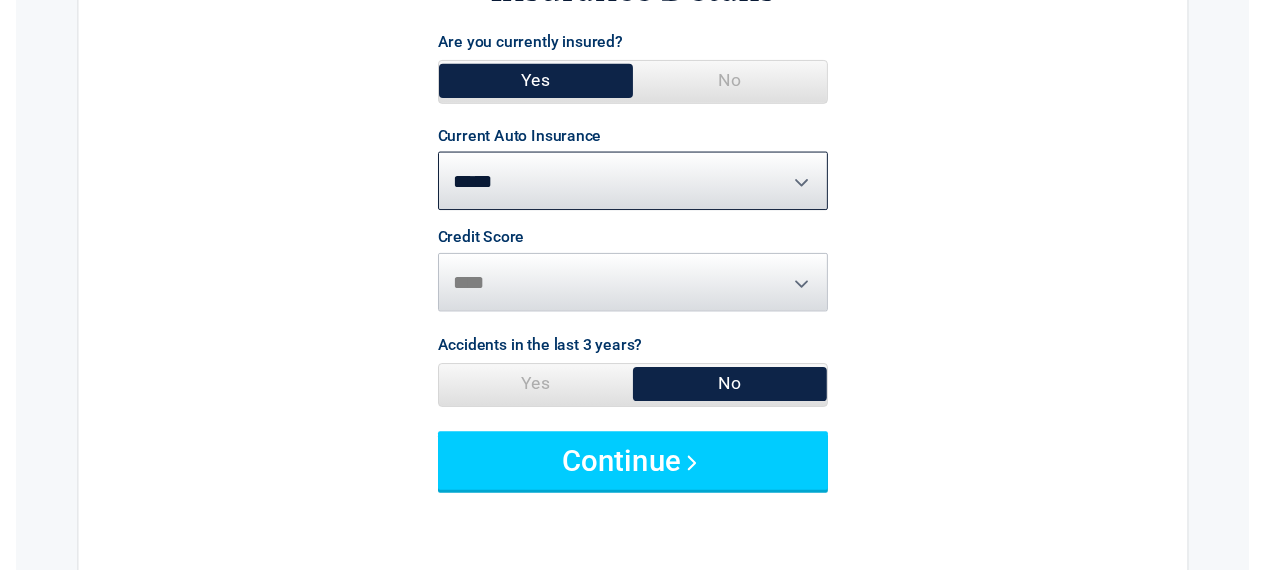 scroll, scrollTop: 177, scrollLeft: 0, axis: vertical 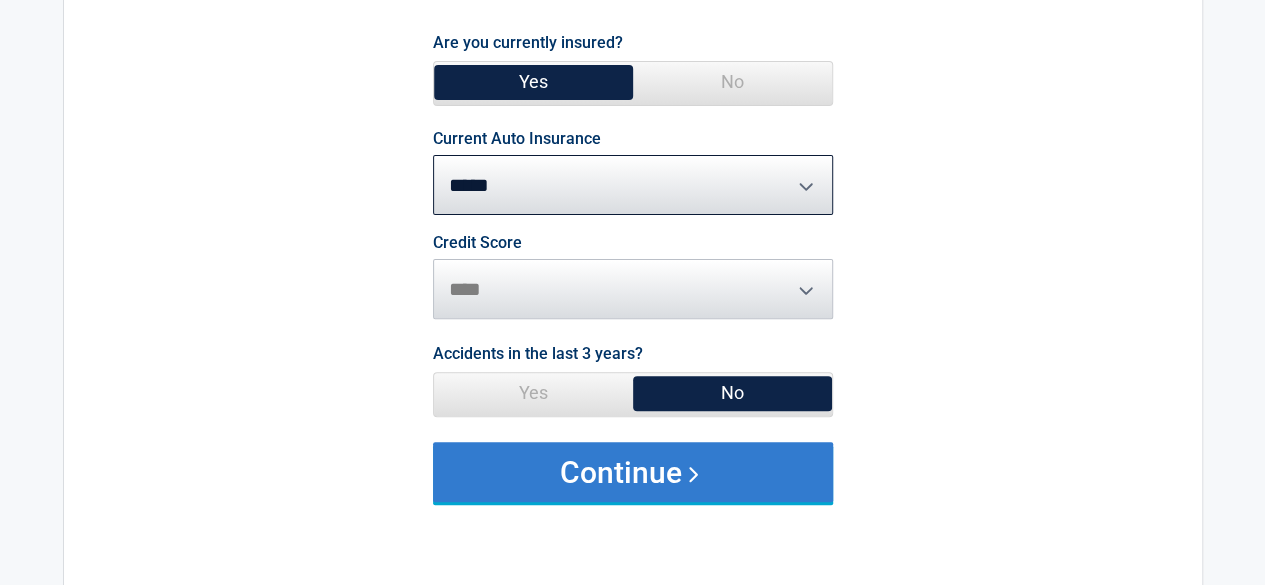 click on "Continue" at bounding box center (633, 472) 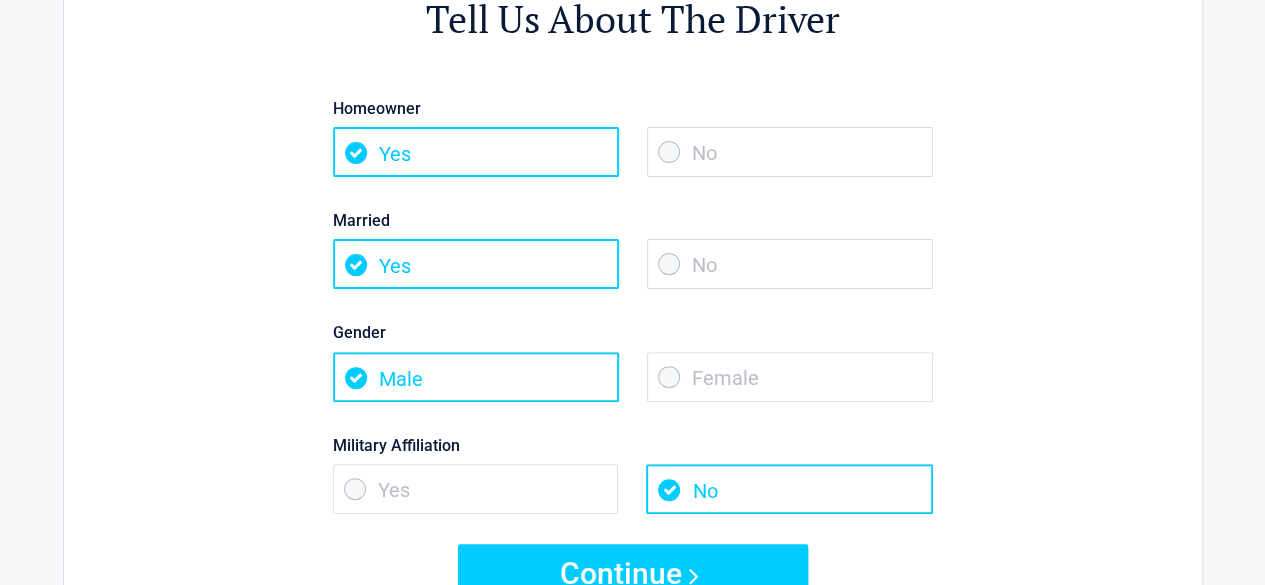 scroll, scrollTop: 158, scrollLeft: 0, axis: vertical 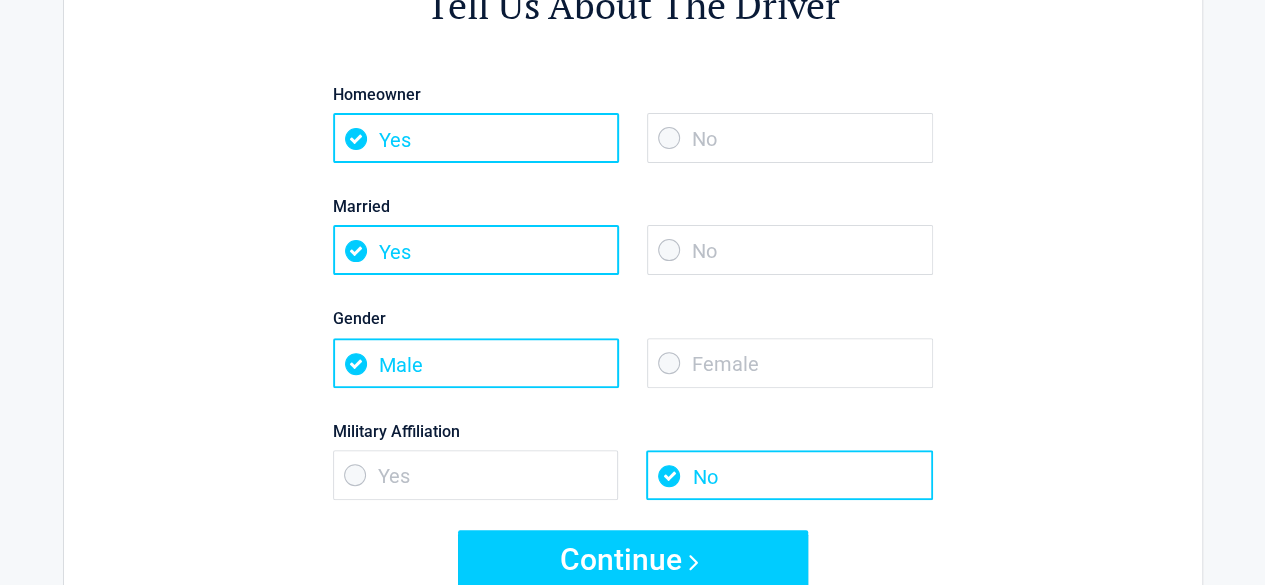 click on "No" at bounding box center (790, 250) 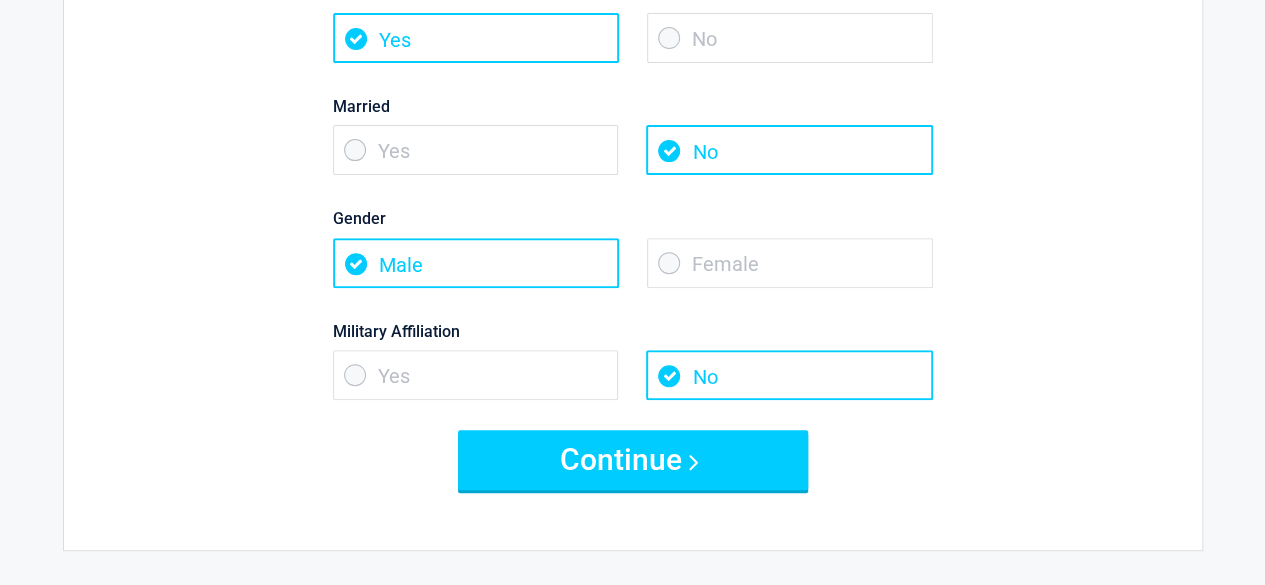 scroll, scrollTop: 273, scrollLeft: 0, axis: vertical 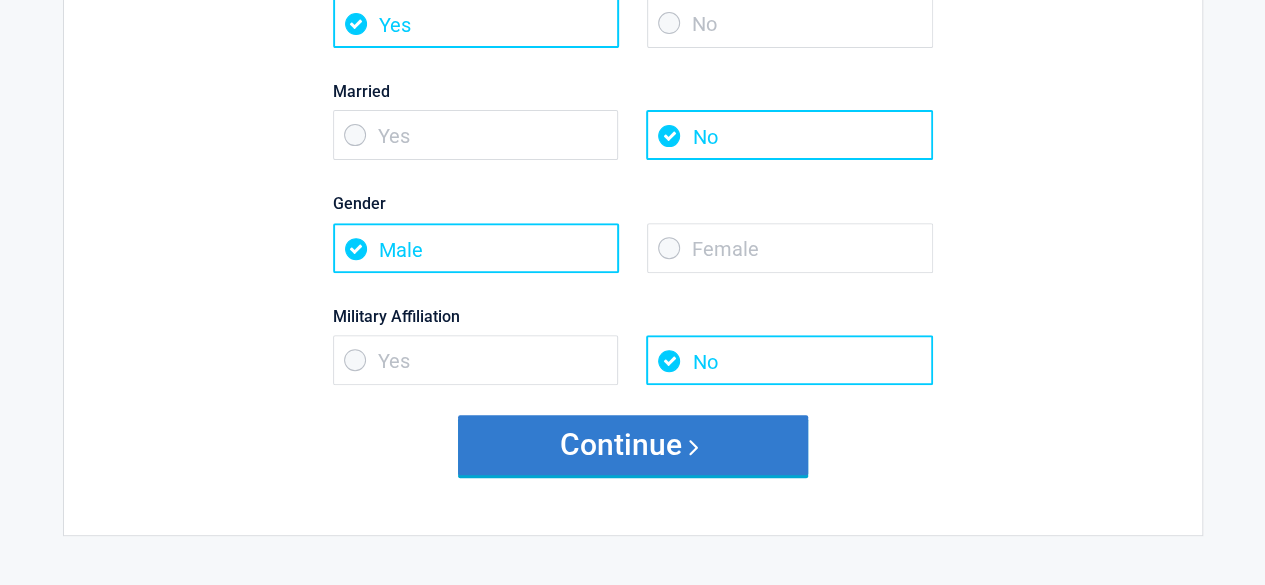 click on "Continue" at bounding box center (633, 445) 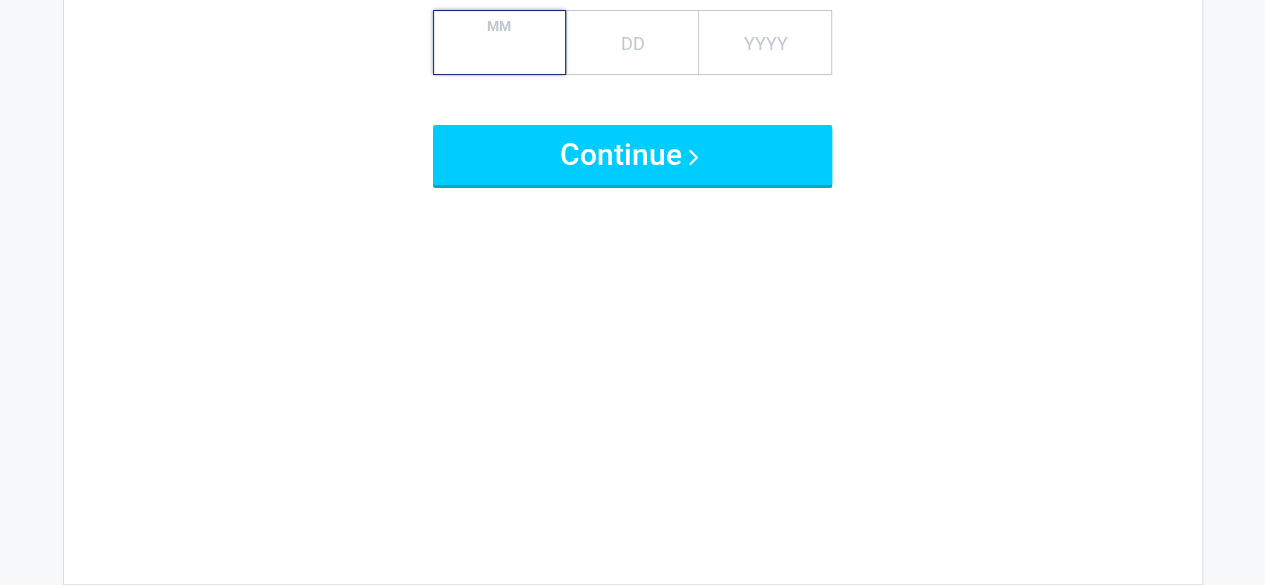 scroll, scrollTop: 0, scrollLeft: 0, axis: both 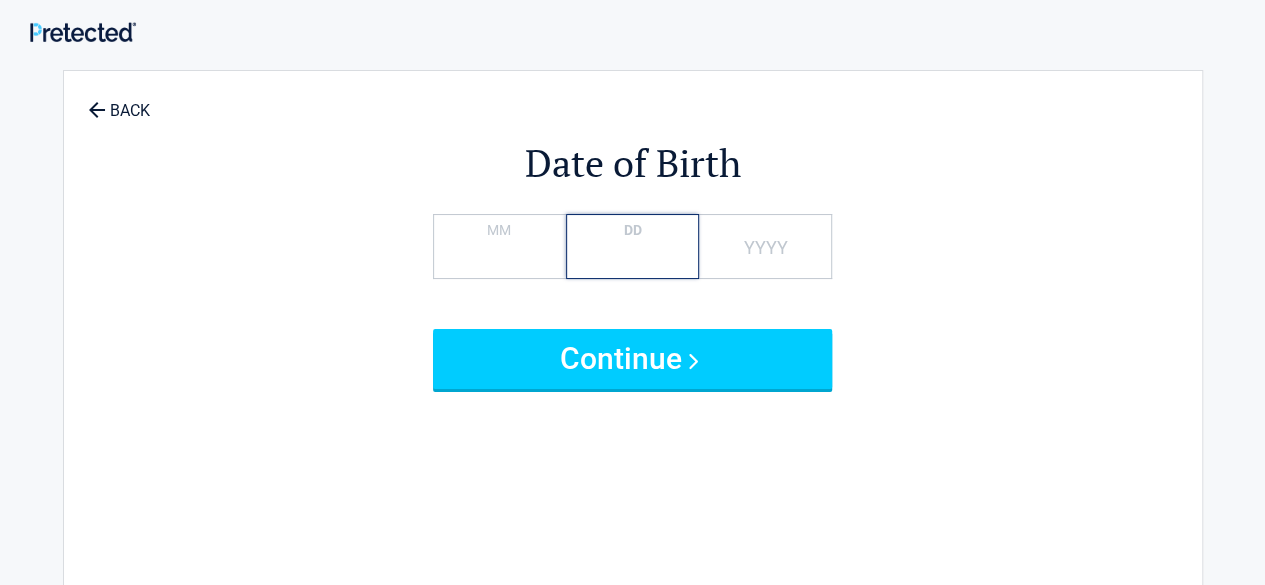 type on "*" 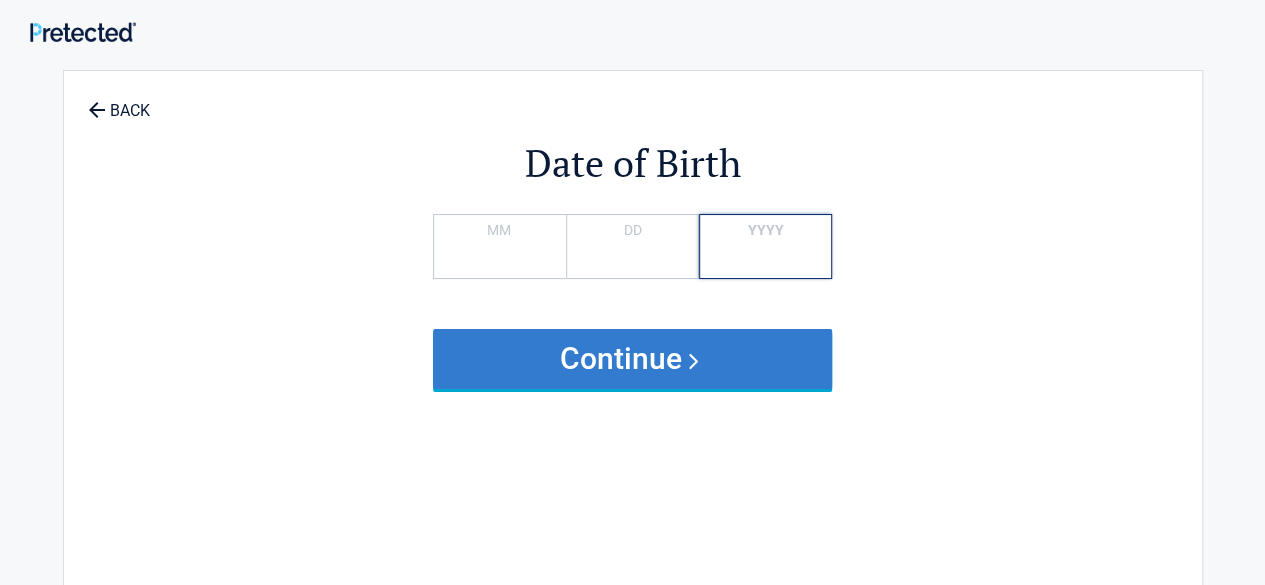 type on "****" 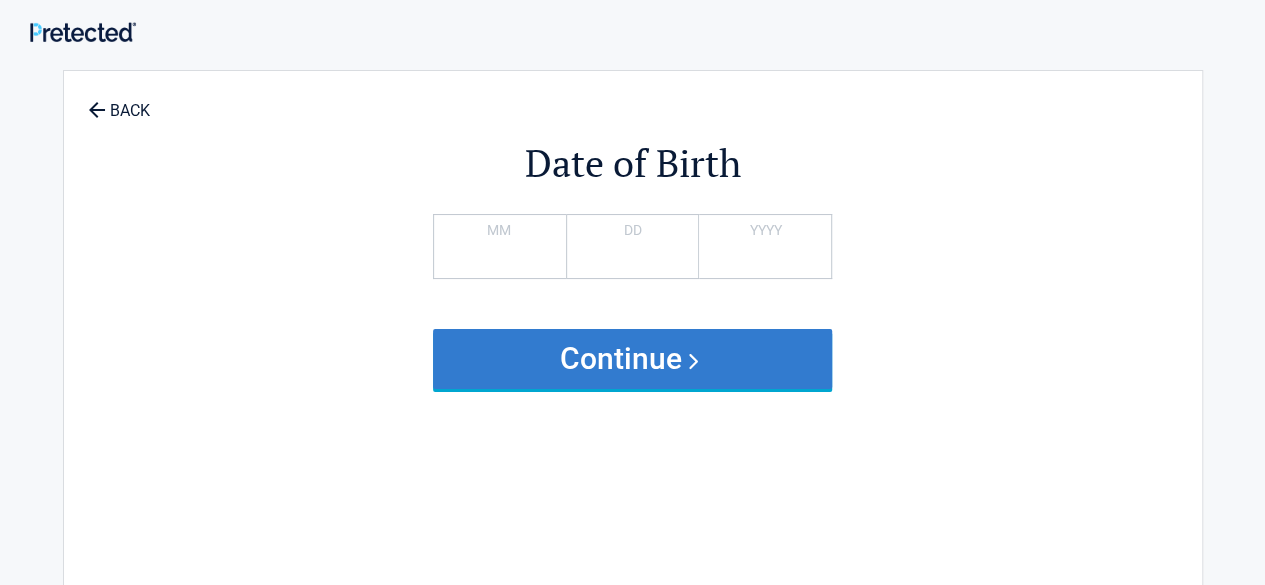 click on "Continue" at bounding box center [633, 359] 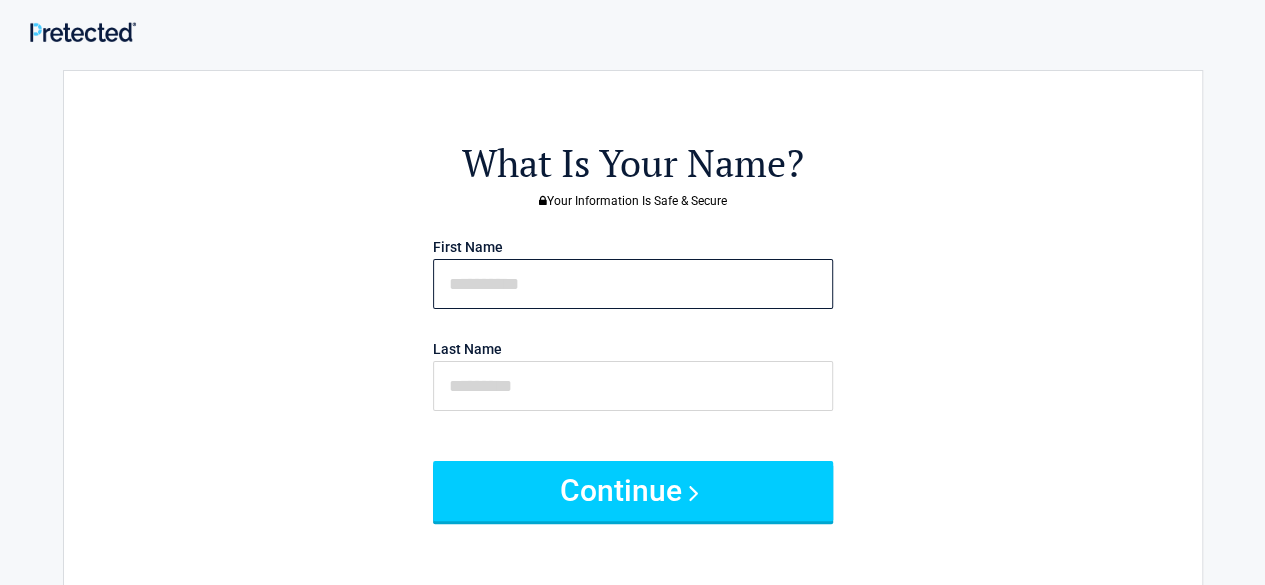 click at bounding box center (633, 284) 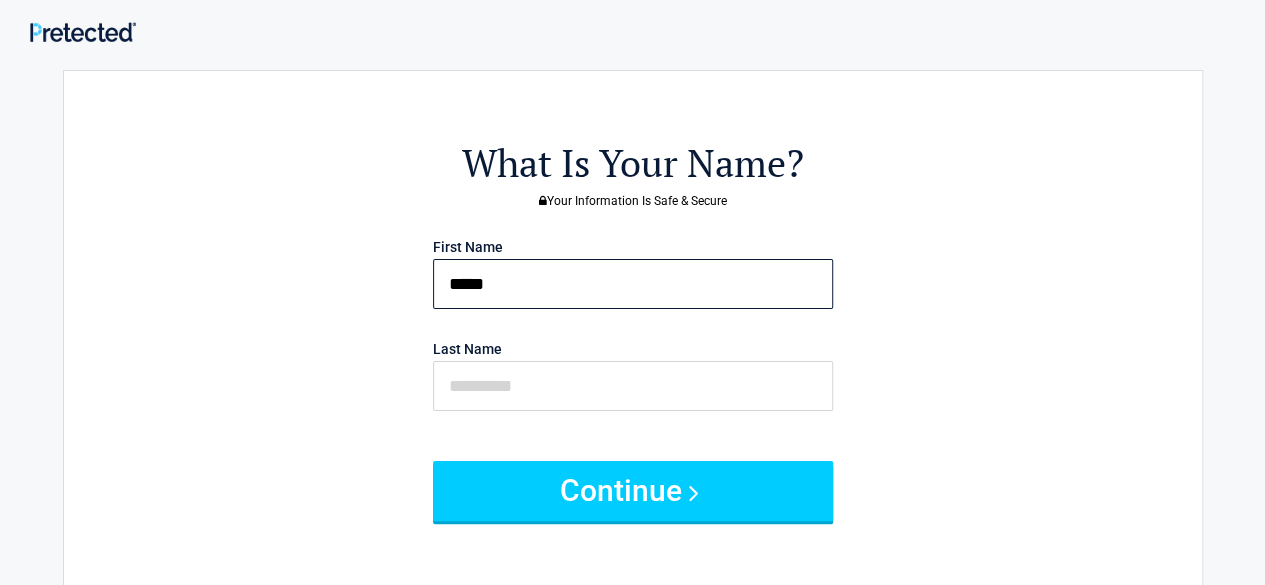 type on "*****" 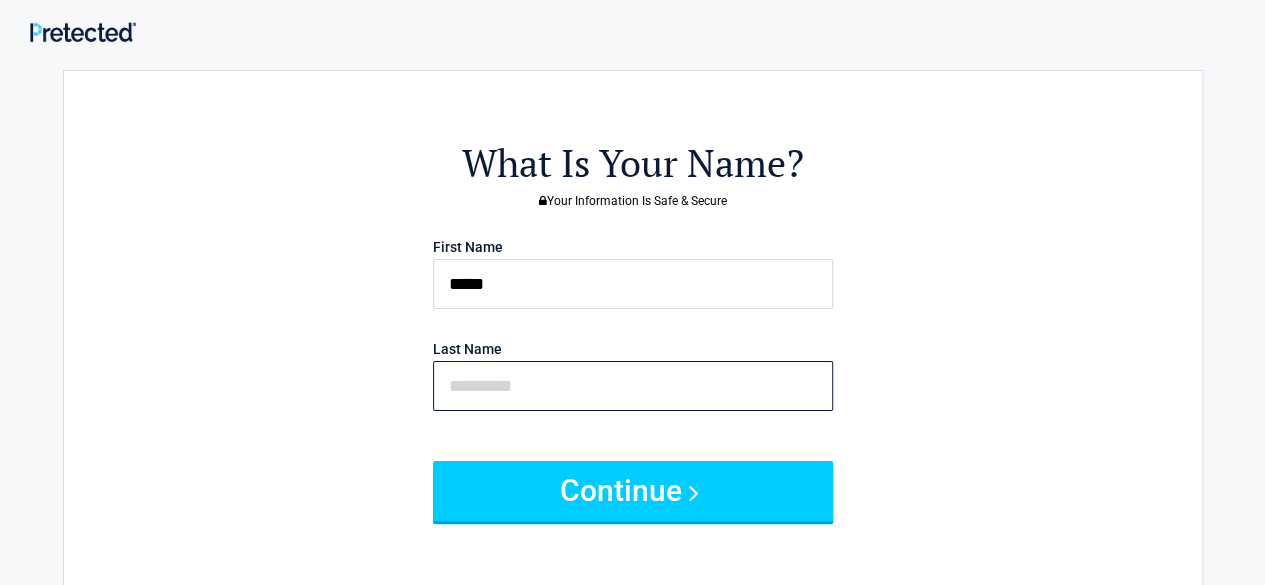 click at bounding box center (633, 386) 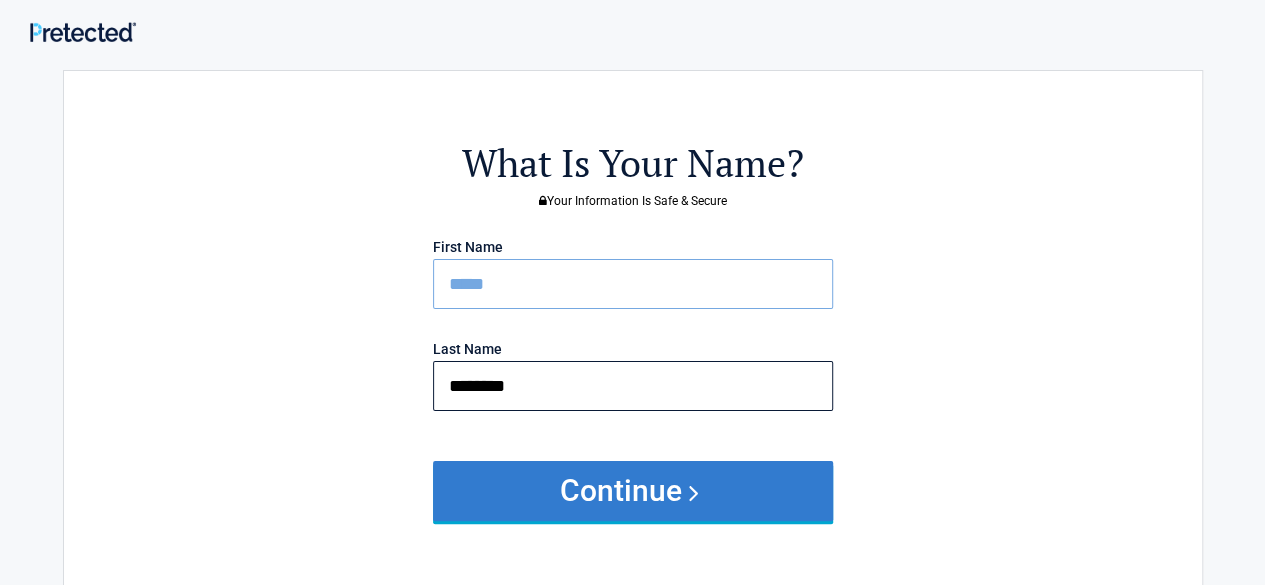 type on "********" 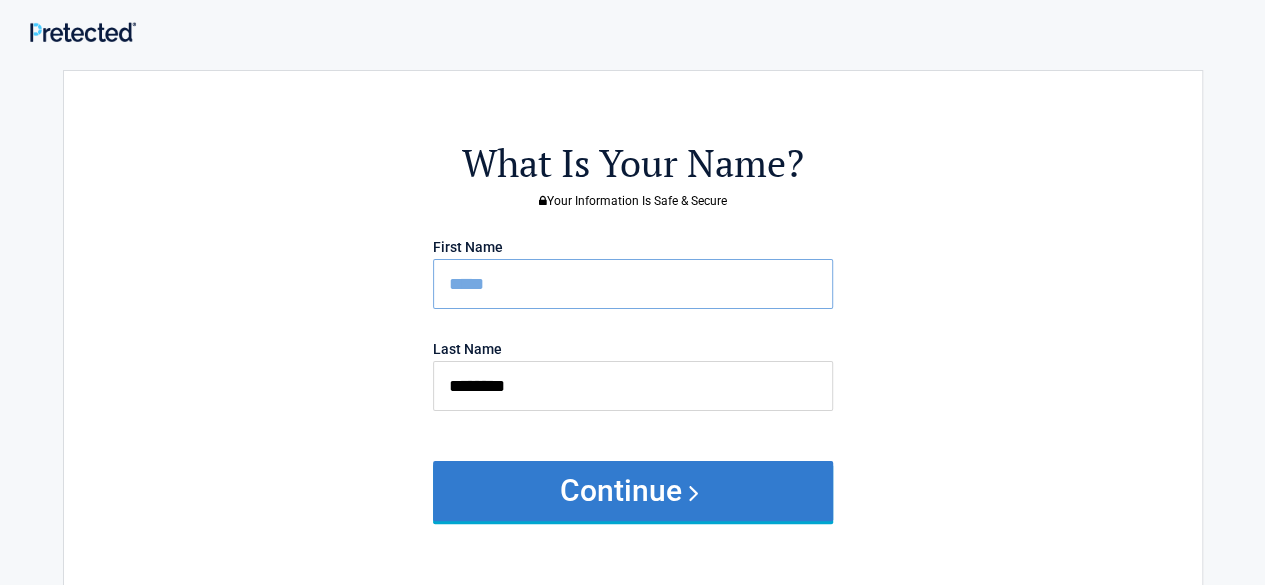 click on "Continue" at bounding box center (633, 491) 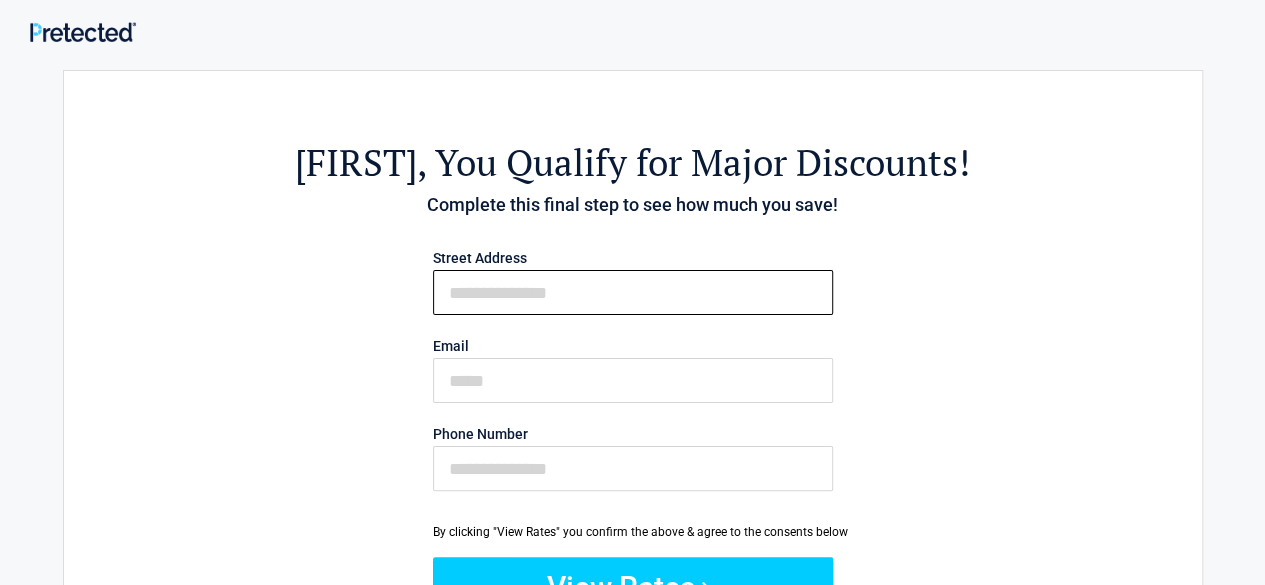 click on "First Name" at bounding box center [633, 292] 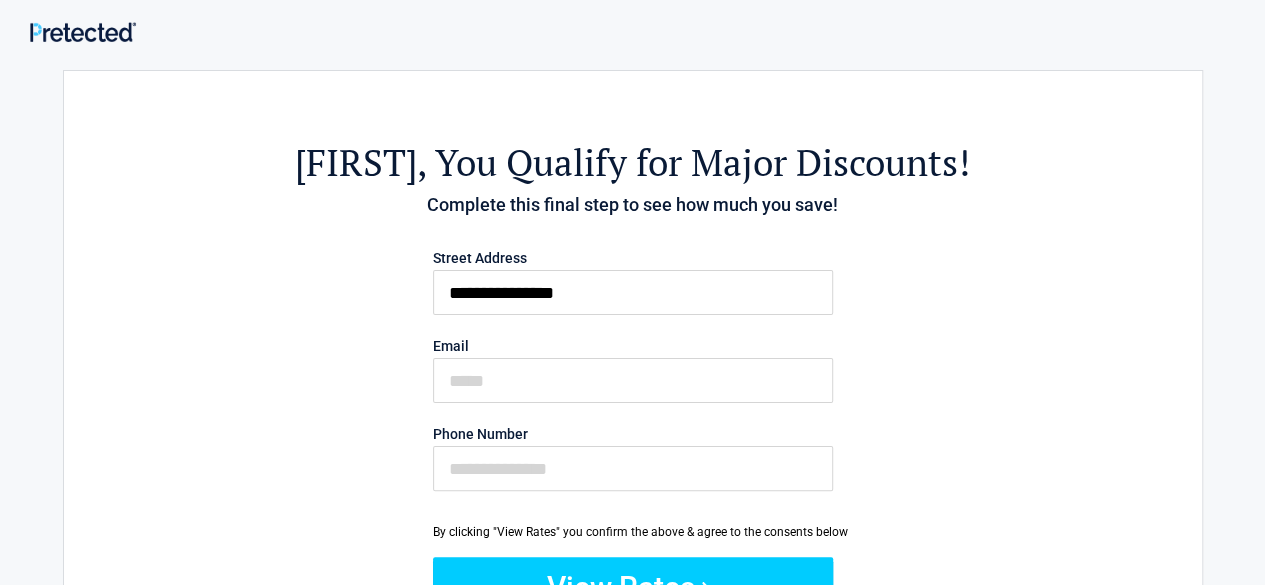 type on "**********" 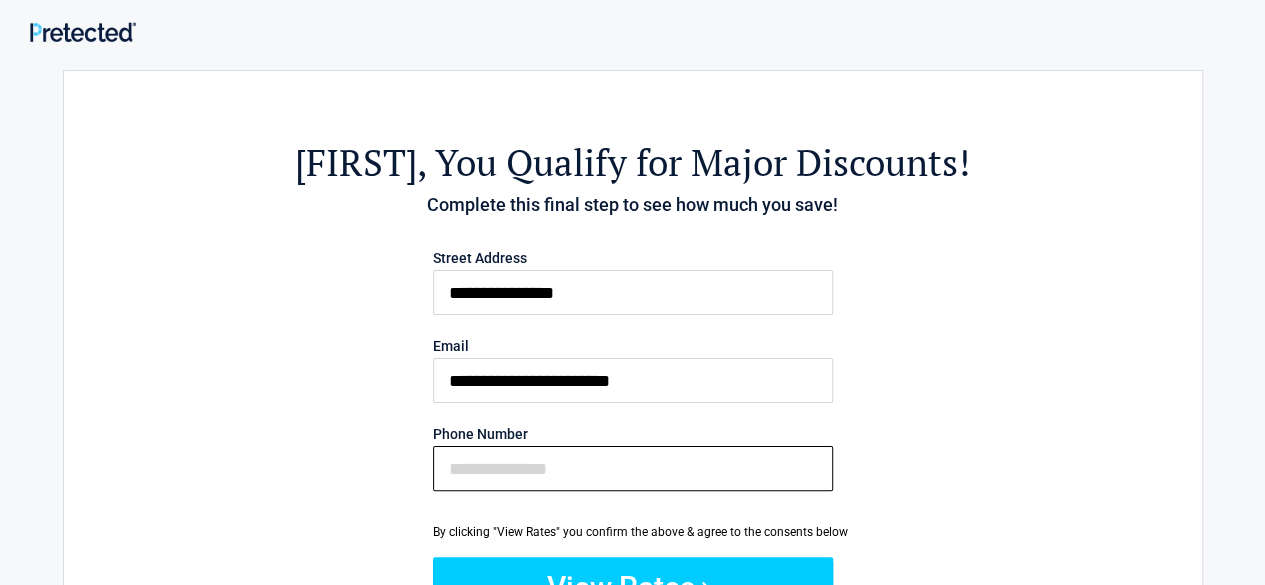 type on "**********" 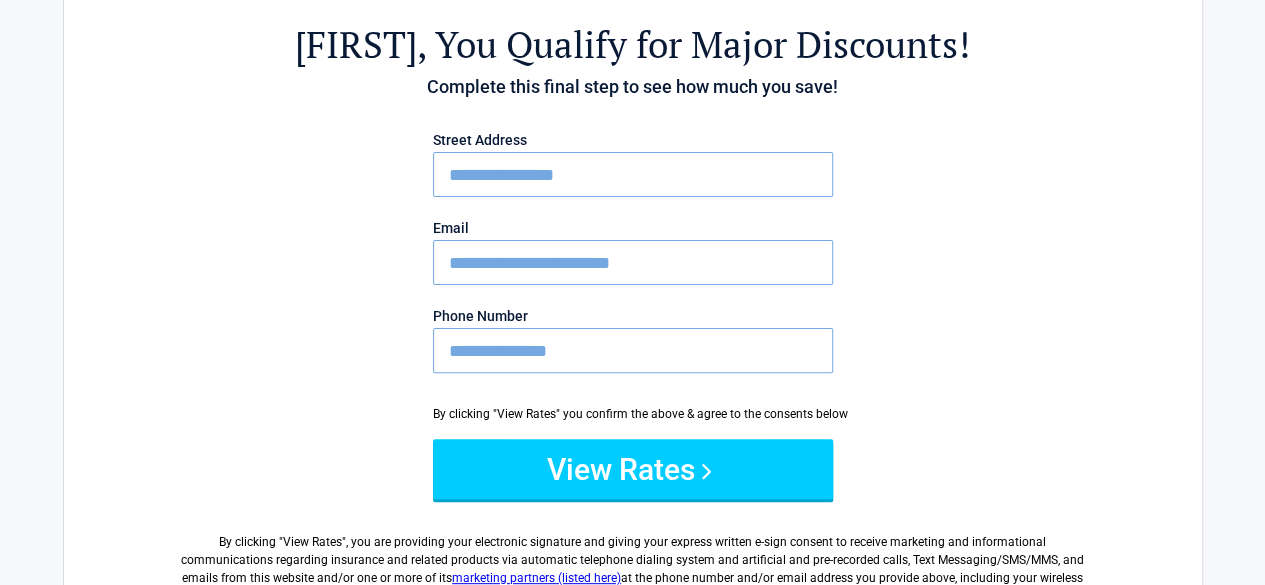 scroll, scrollTop: 128, scrollLeft: 0, axis: vertical 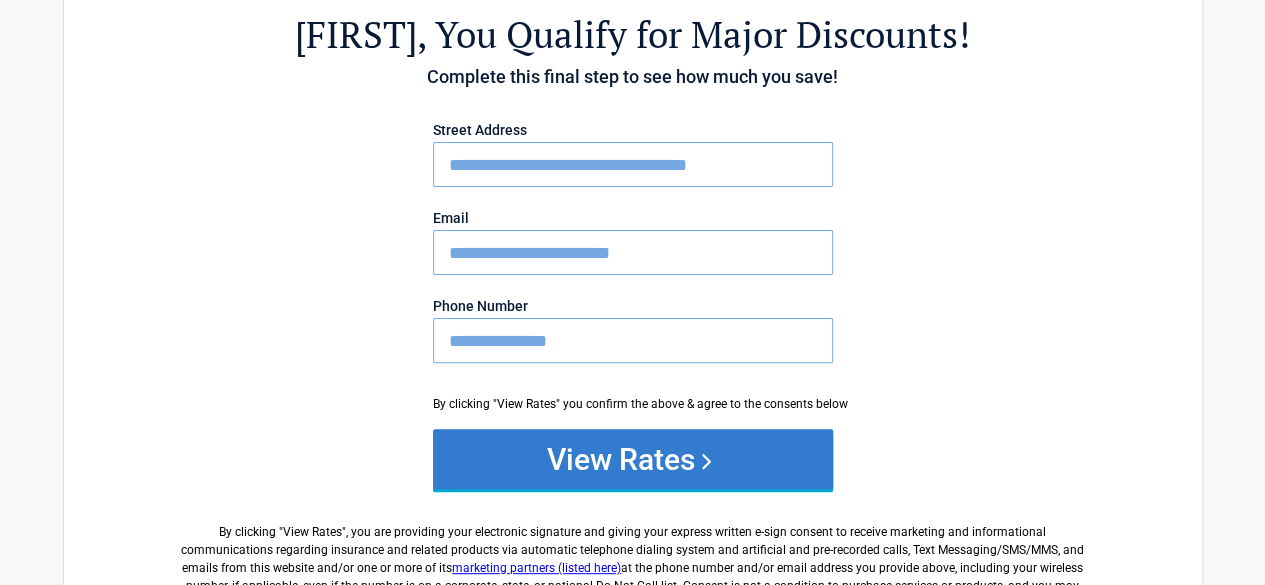 type on "**********" 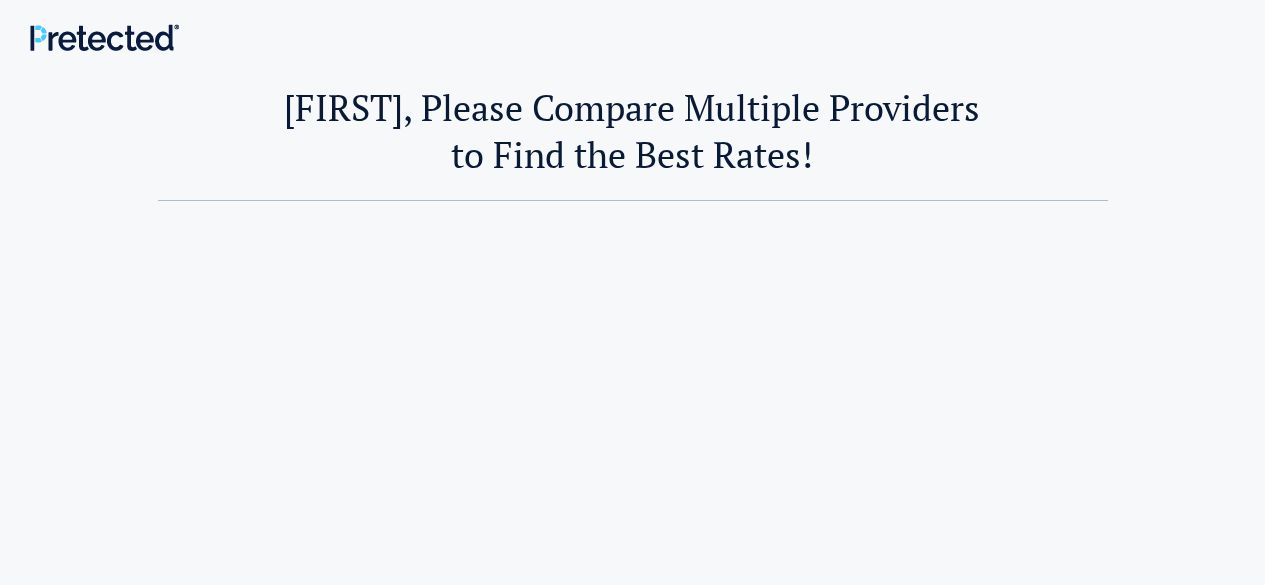 scroll, scrollTop: 0, scrollLeft: 0, axis: both 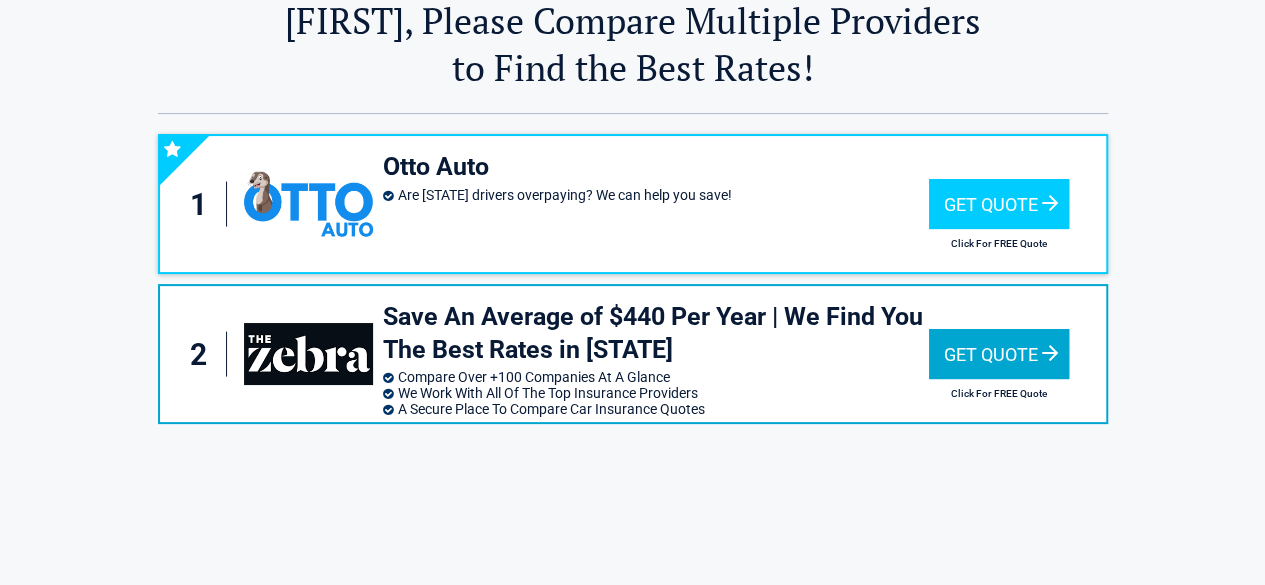 click on "Get Quote" at bounding box center [999, 354] 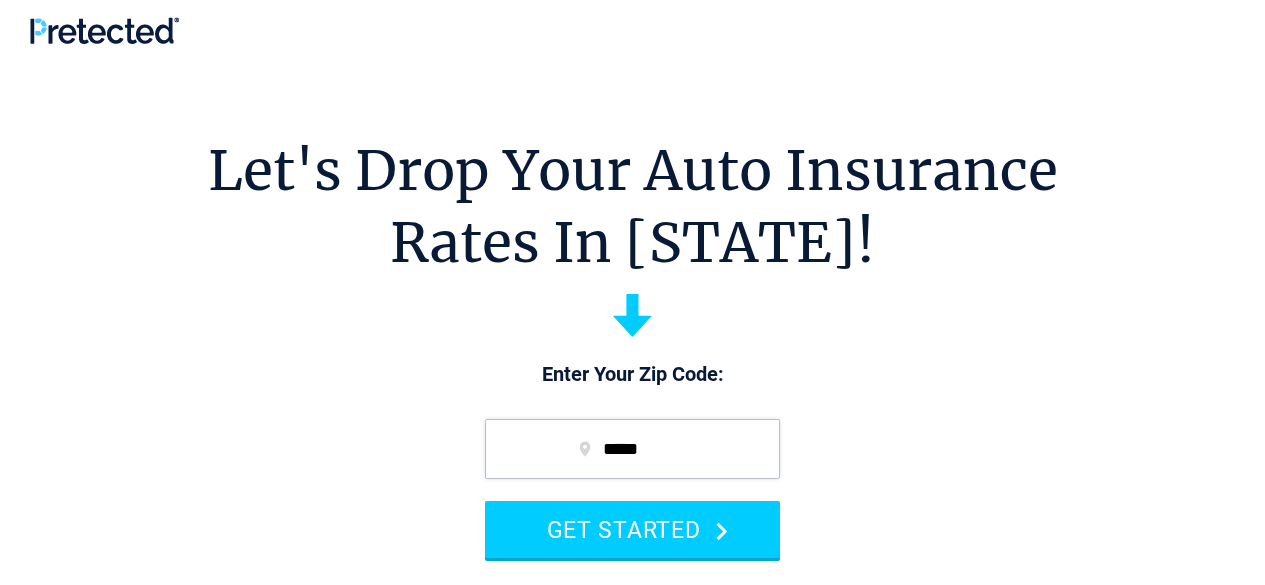scroll, scrollTop: 0, scrollLeft: 0, axis: both 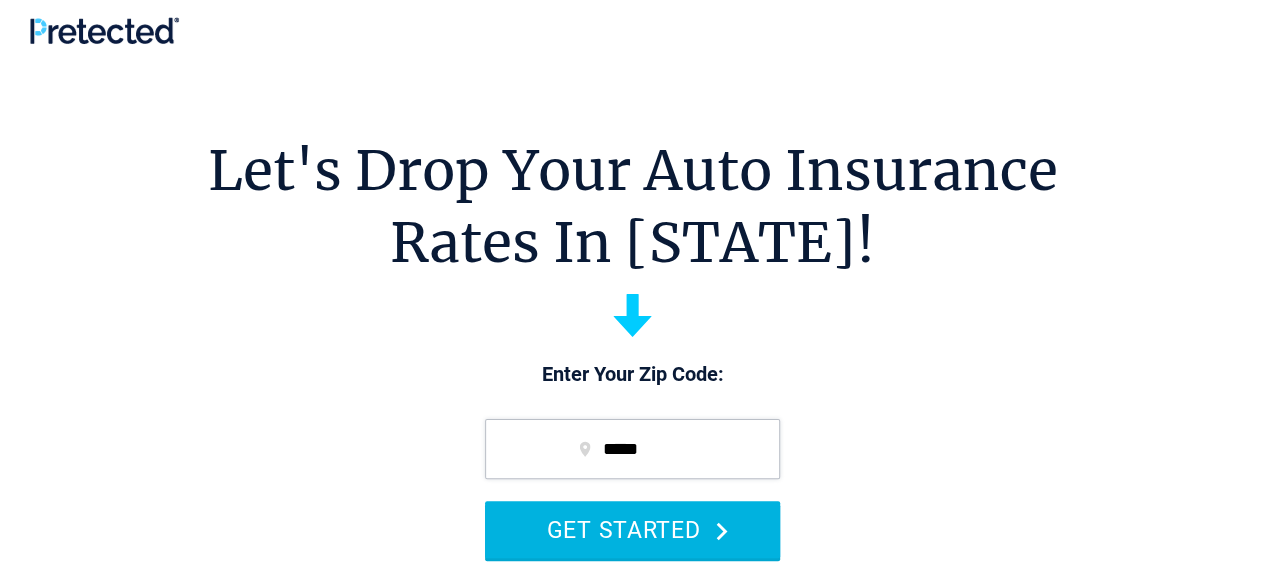 click on "GET STARTED" at bounding box center [632, 529] 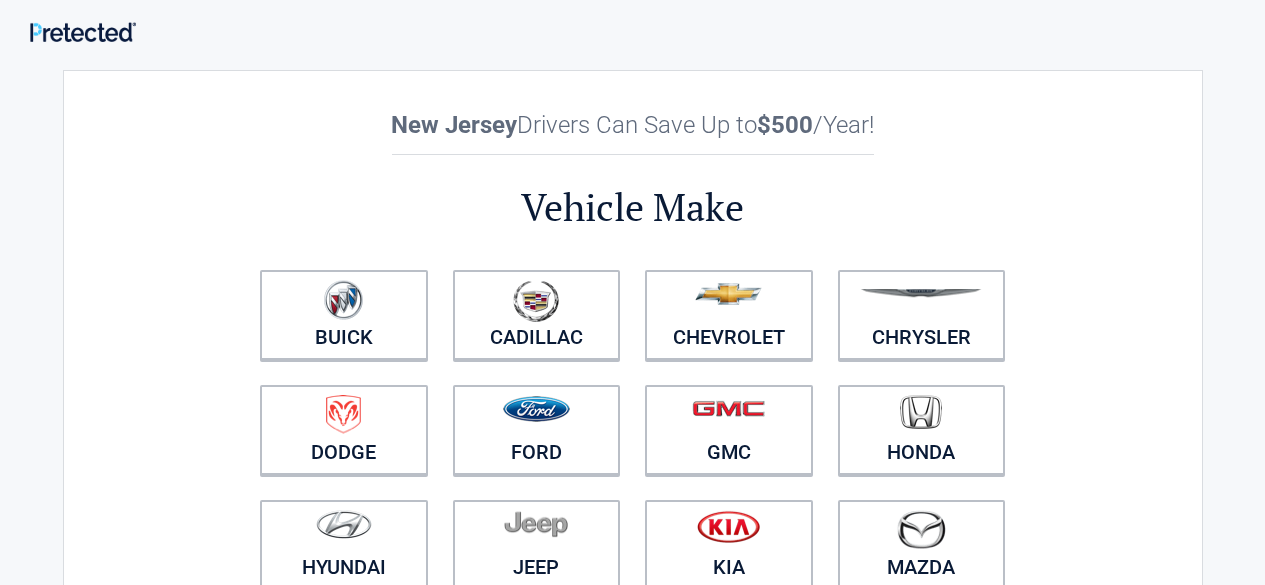 scroll, scrollTop: 0, scrollLeft: 0, axis: both 